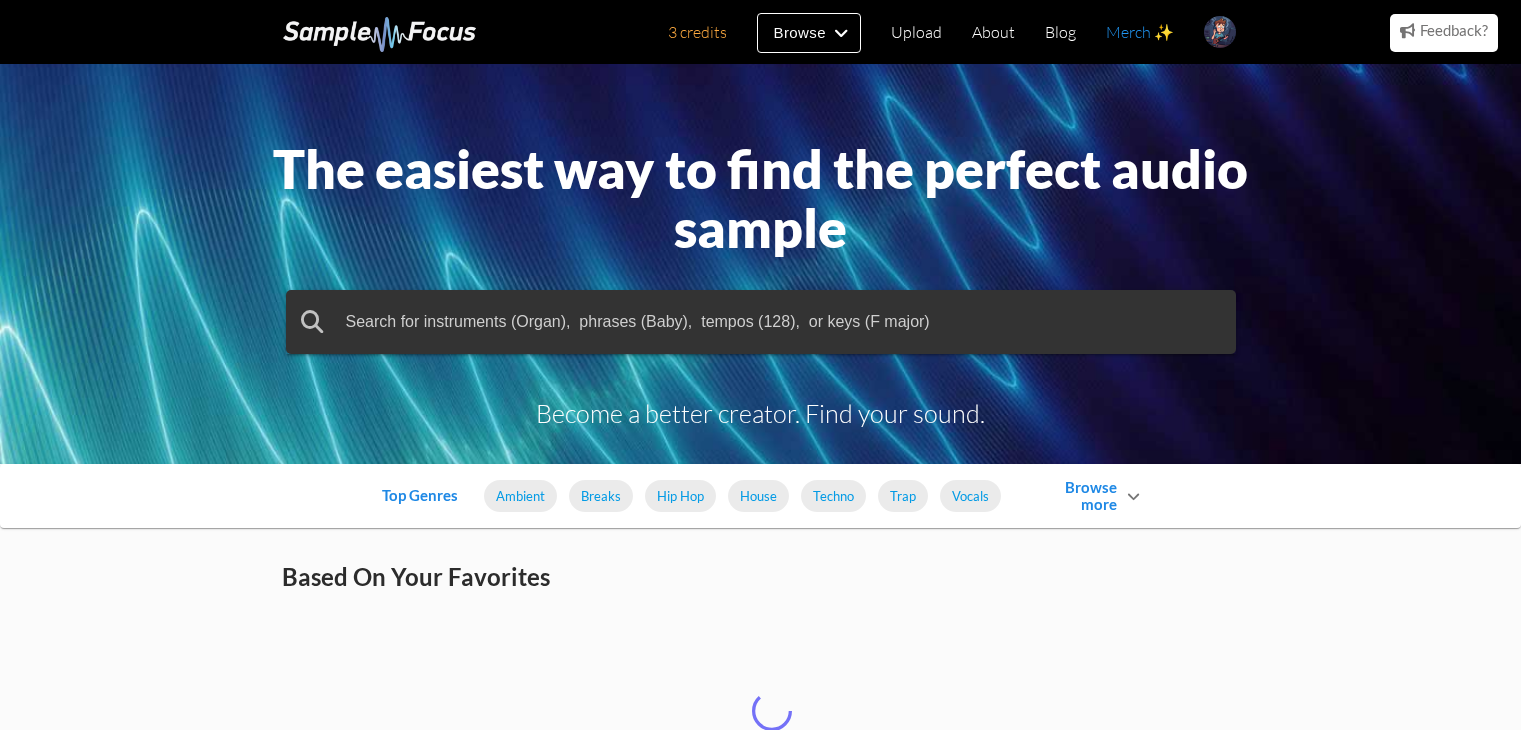 scroll, scrollTop: 0, scrollLeft: 0, axis: both 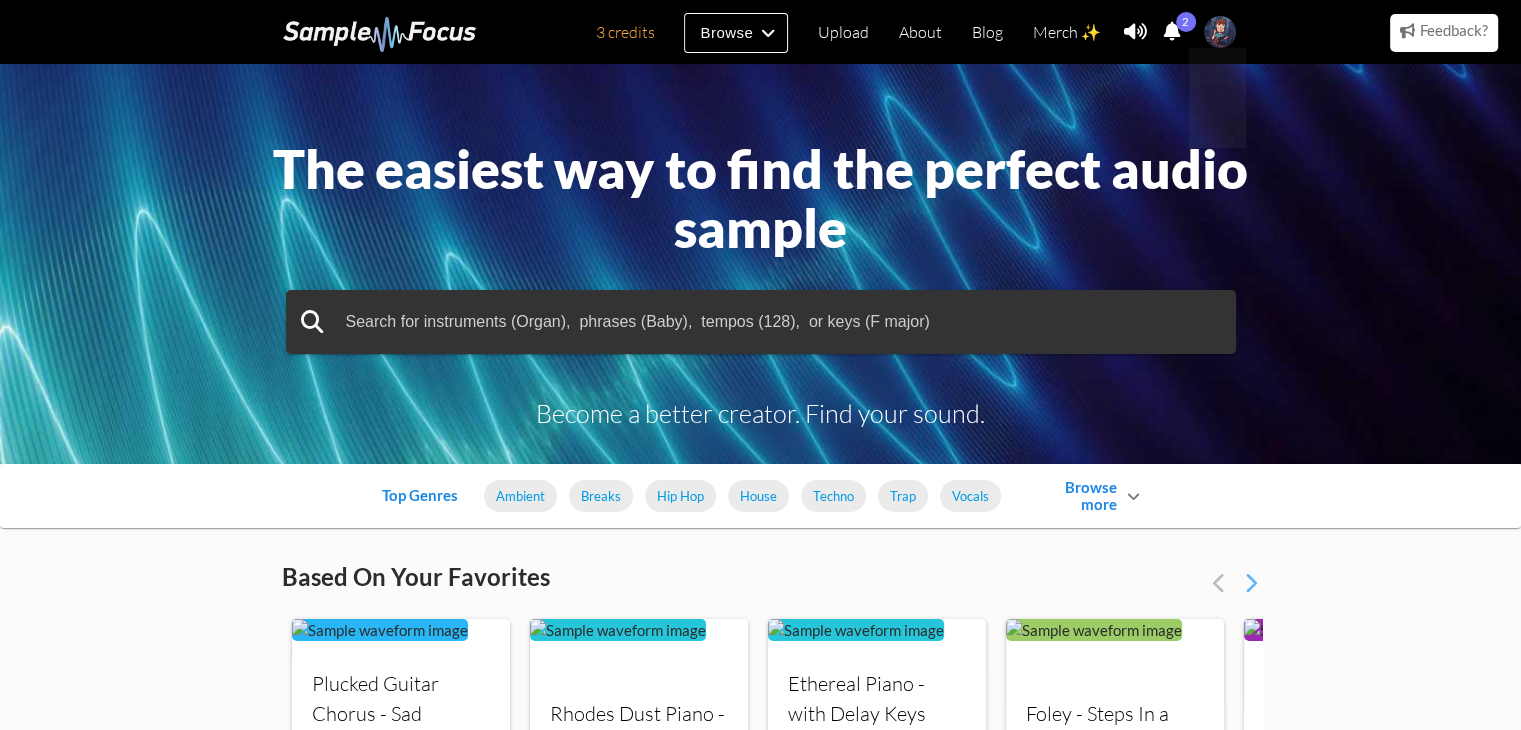 click on "2" at bounding box center [1186, 22] 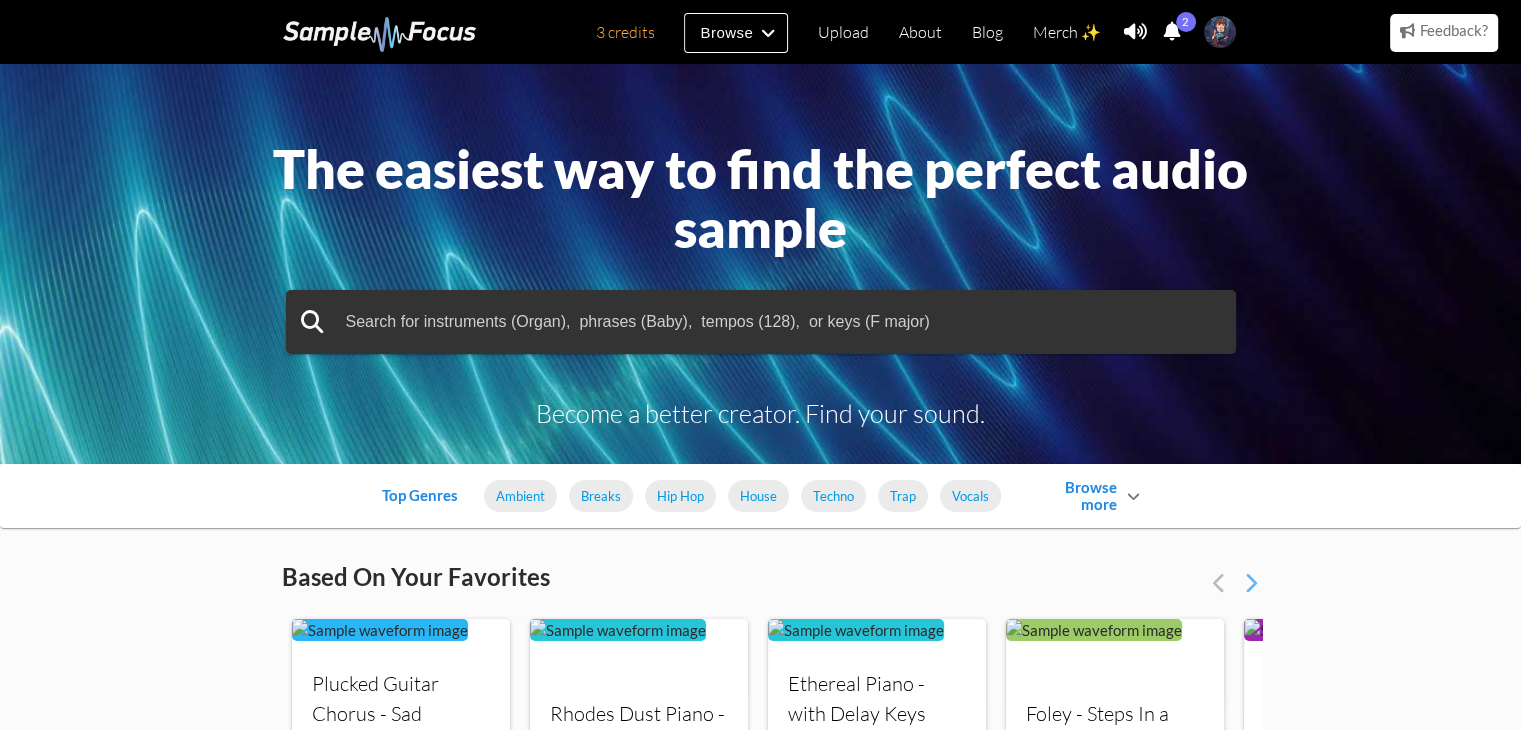 click at bounding box center [1172, 31] 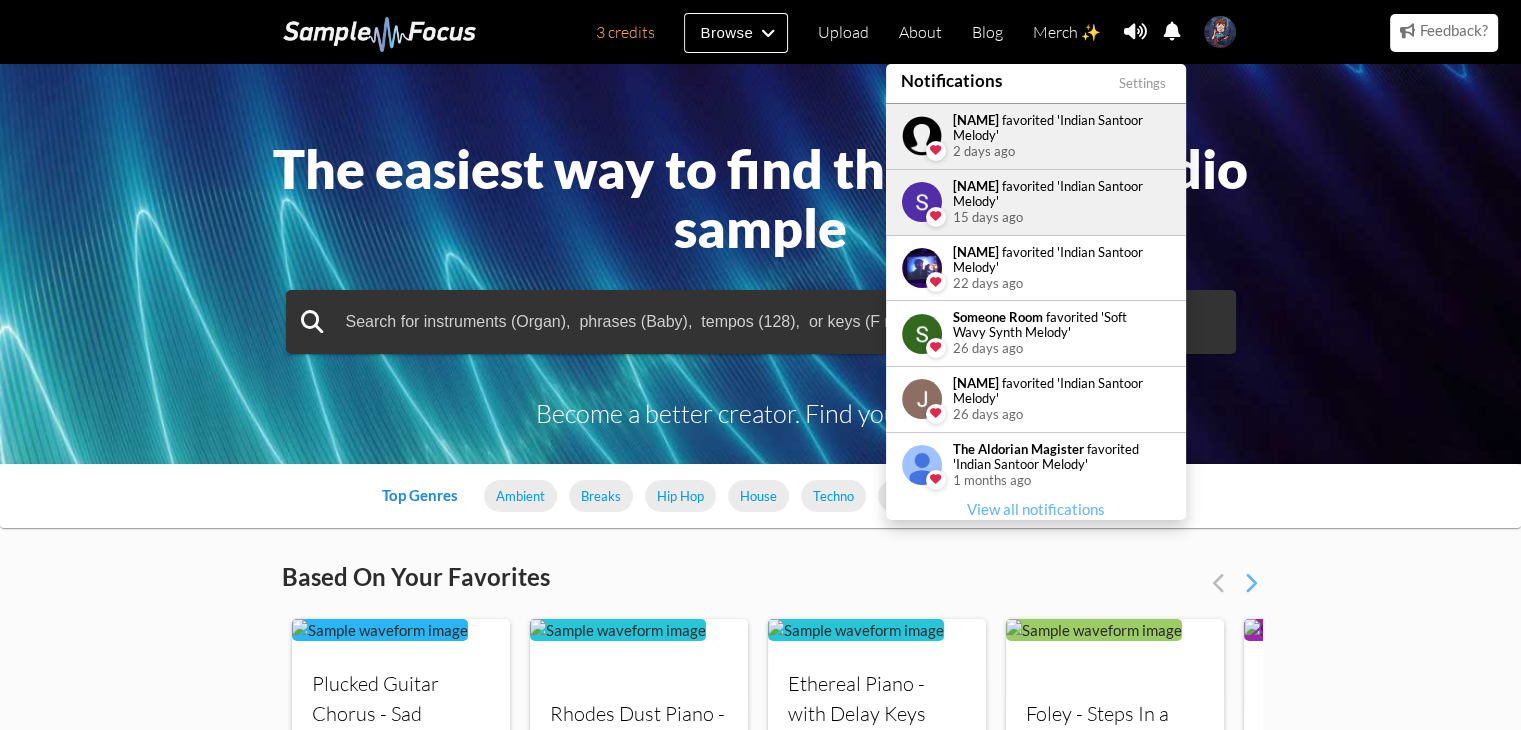 click on "The easiest way to find the perfect audio sample
Become a better creator. Find your sound." at bounding box center [760, 264] 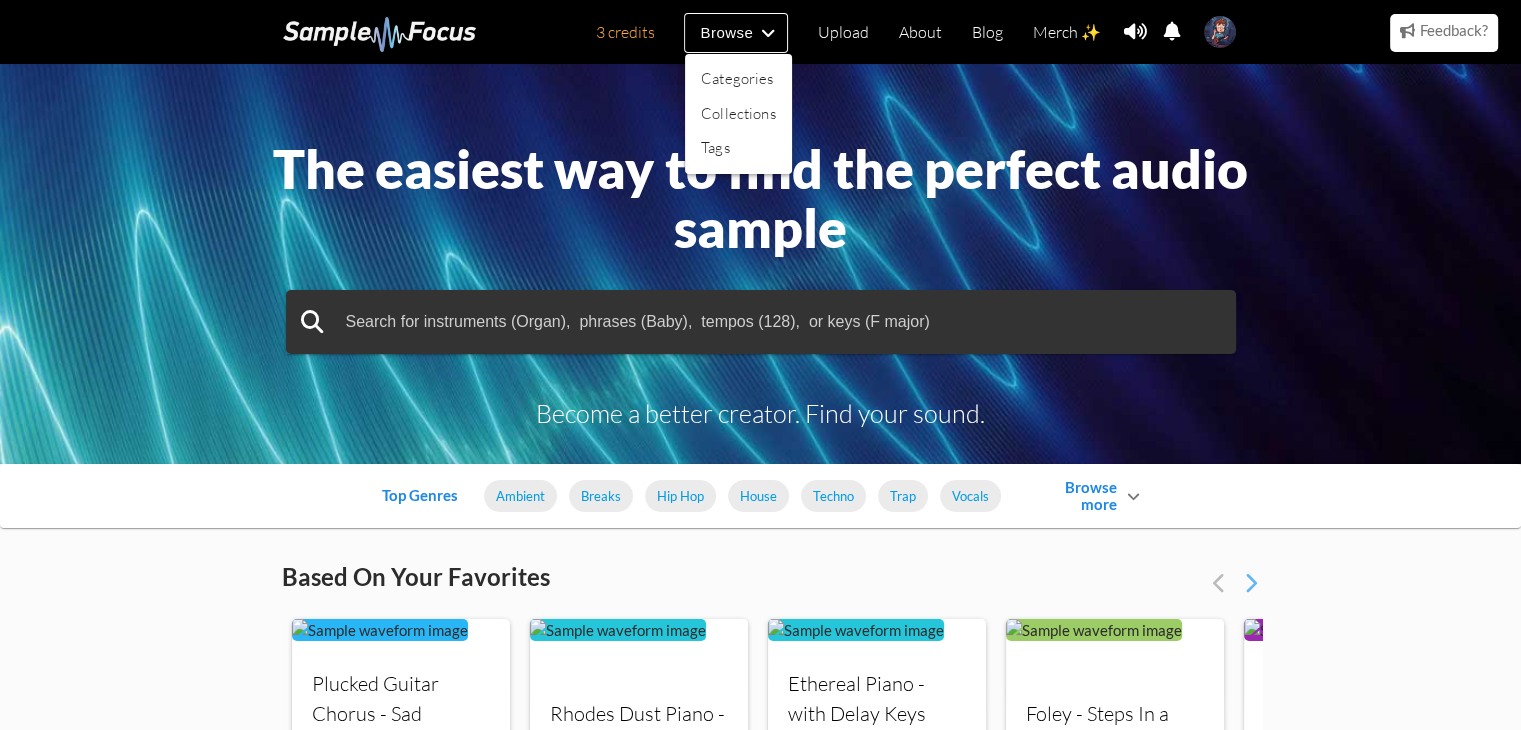 click at bounding box center [760, 365] 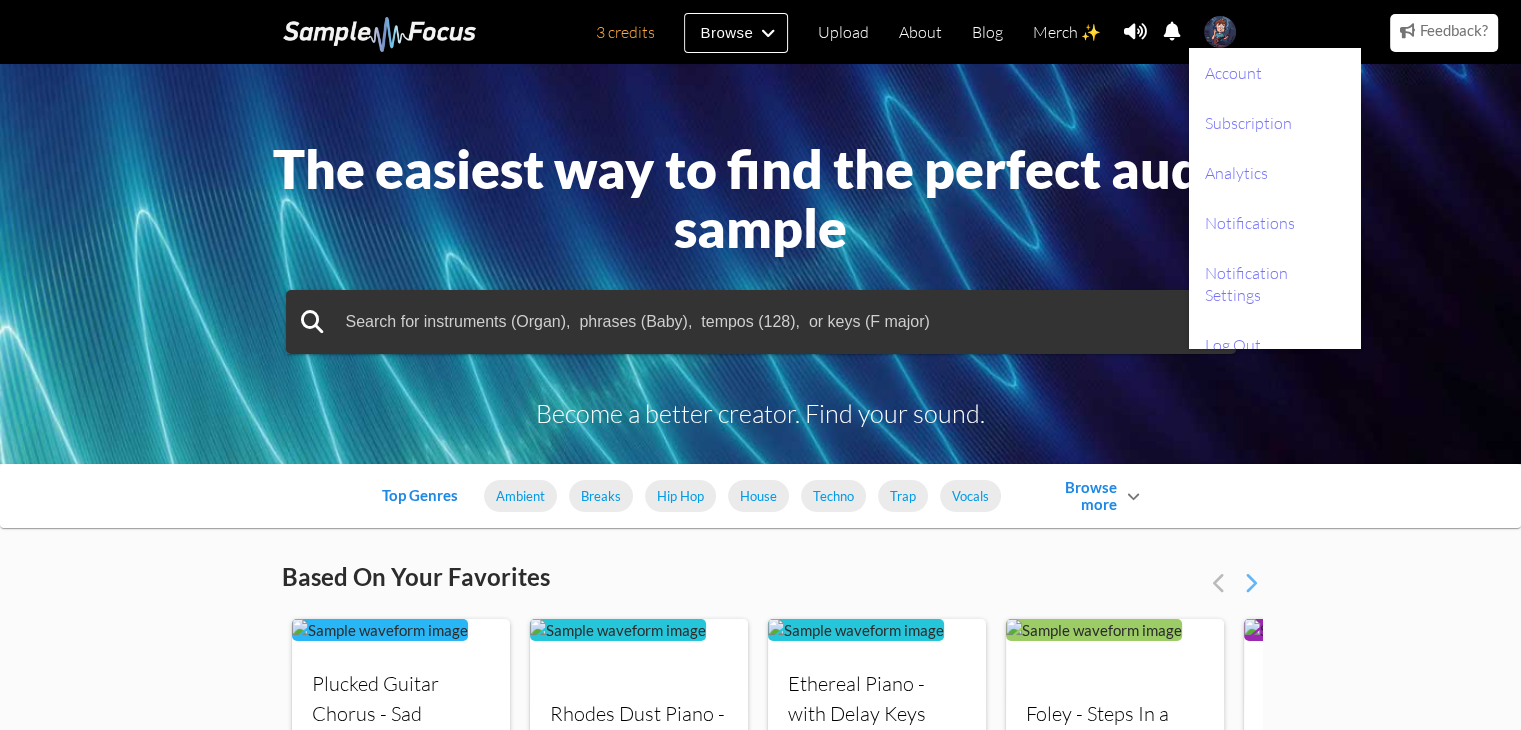 click at bounding box center (1220, 32) 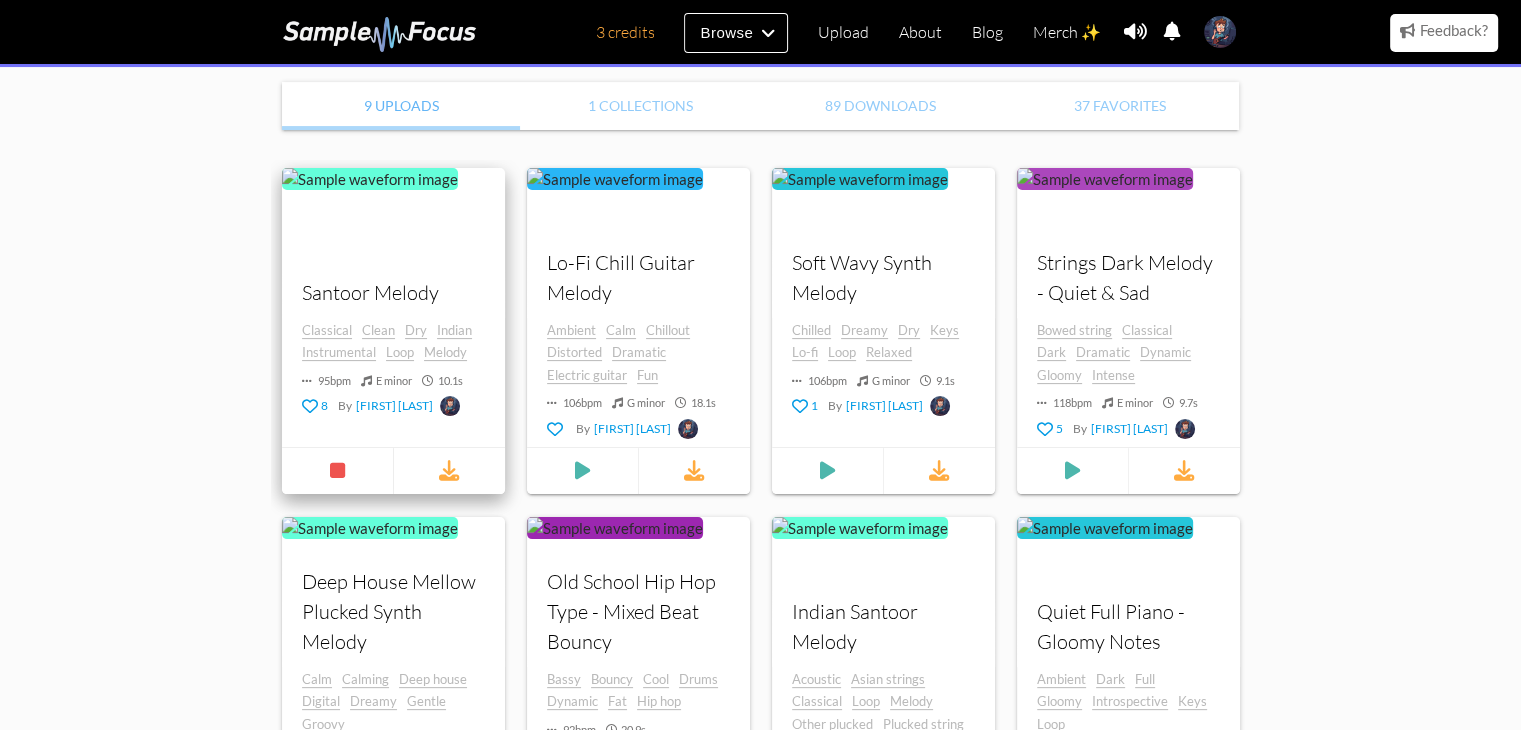 scroll, scrollTop: 500, scrollLeft: 0, axis: vertical 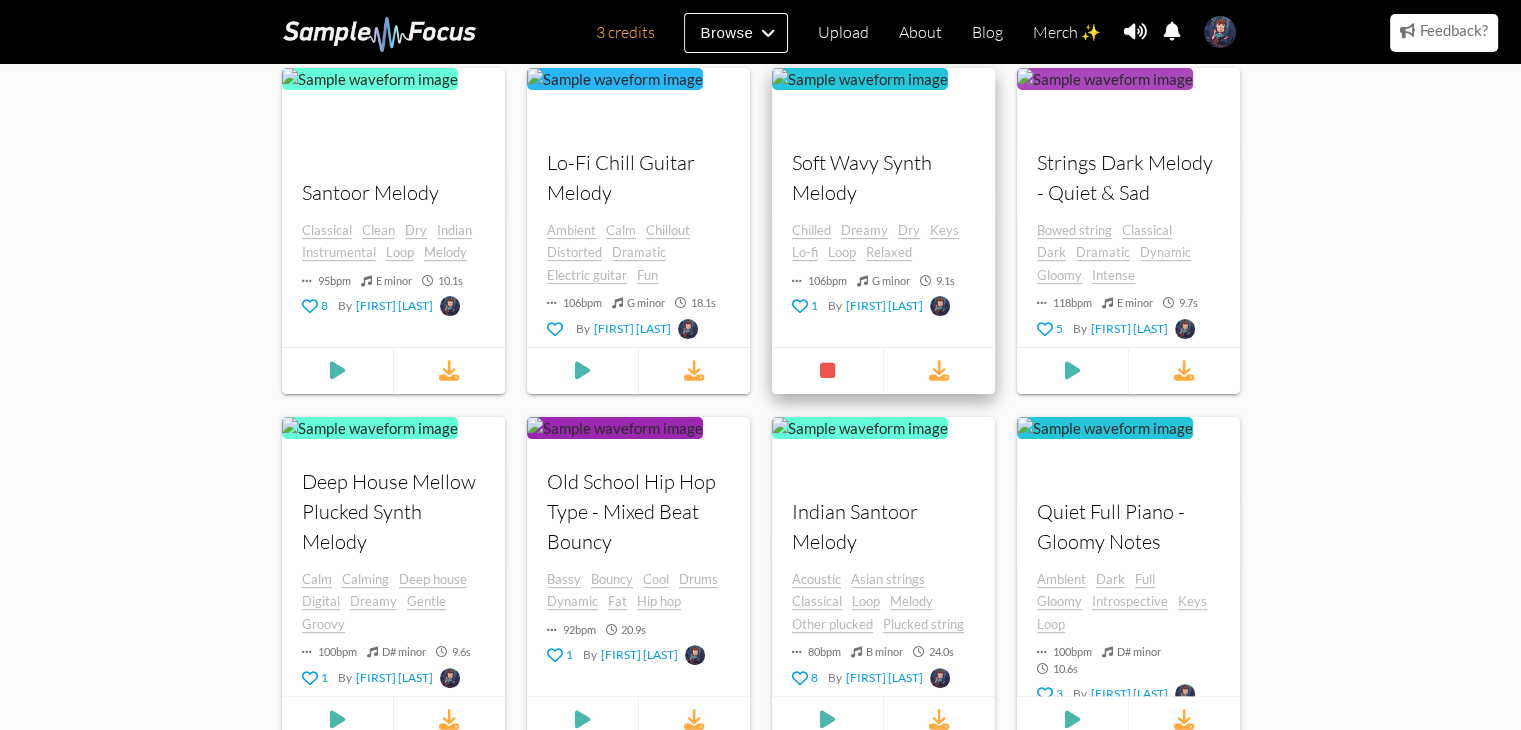 click on "Soft Wavy Synth Melody" at bounding box center (883, 177) 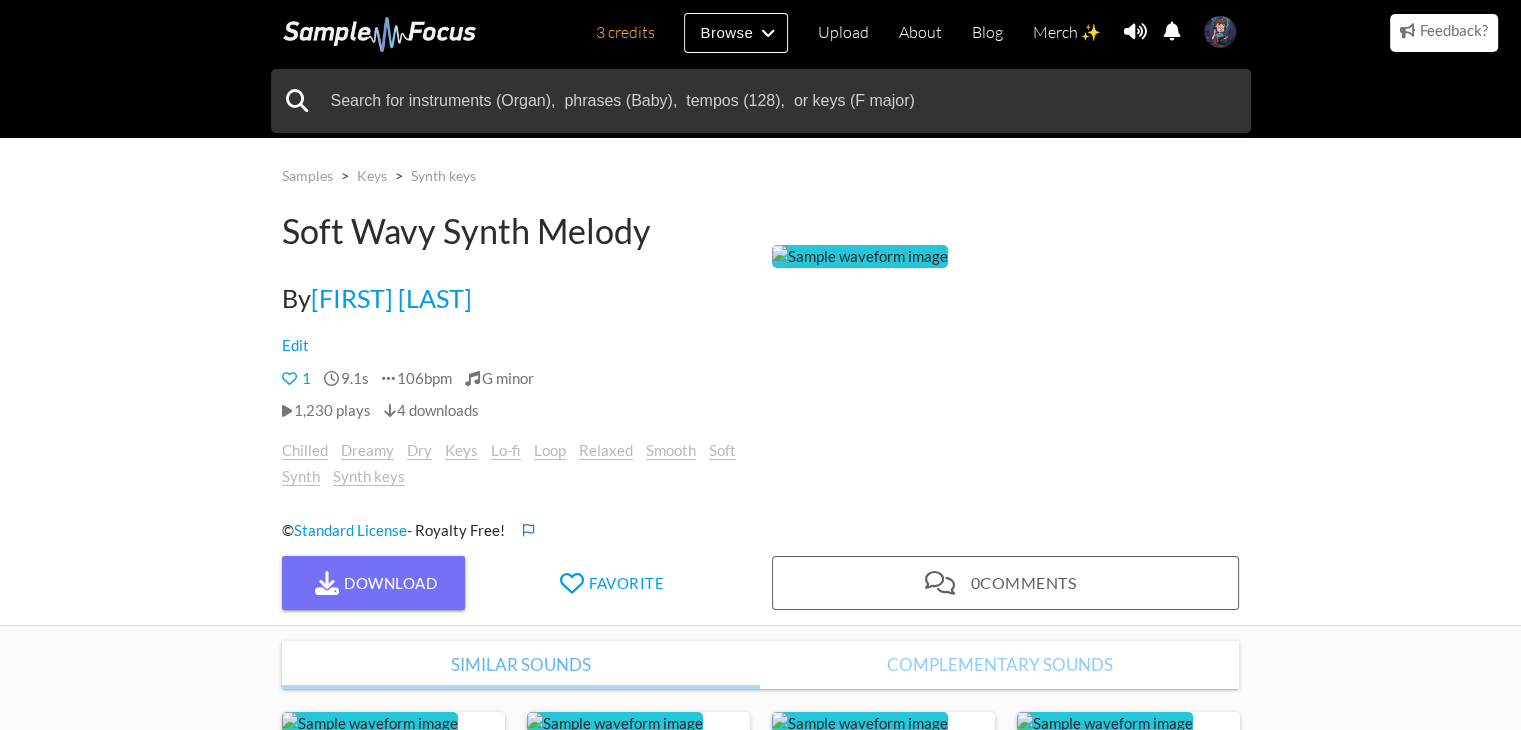 scroll, scrollTop: 0, scrollLeft: 0, axis: both 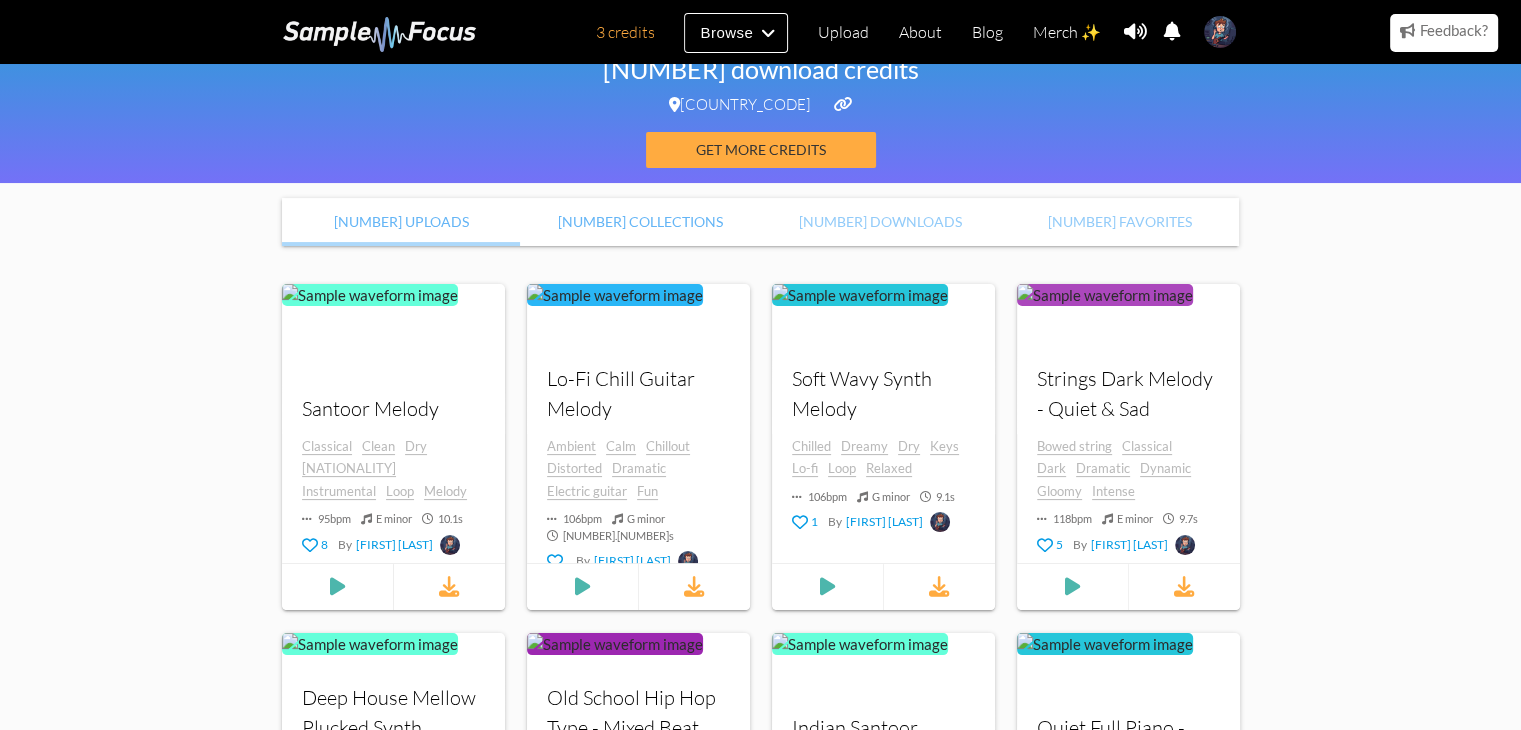 drag, startPoint x: 667, startPoint y: 229, endPoint x: 652, endPoint y: 223, distance: 16.155495 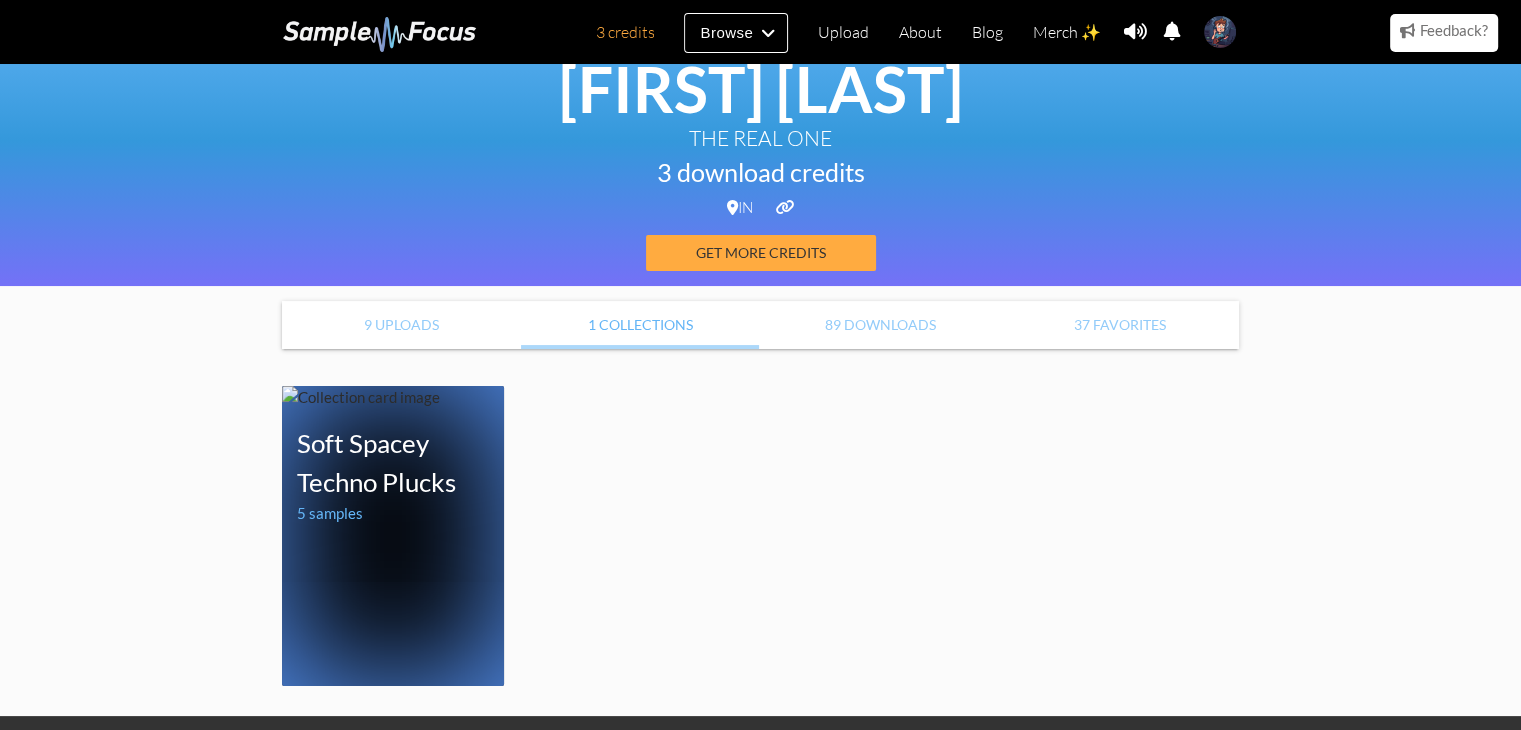 scroll, scrollTop: 300, scrollLeft: 0, axis: vertical 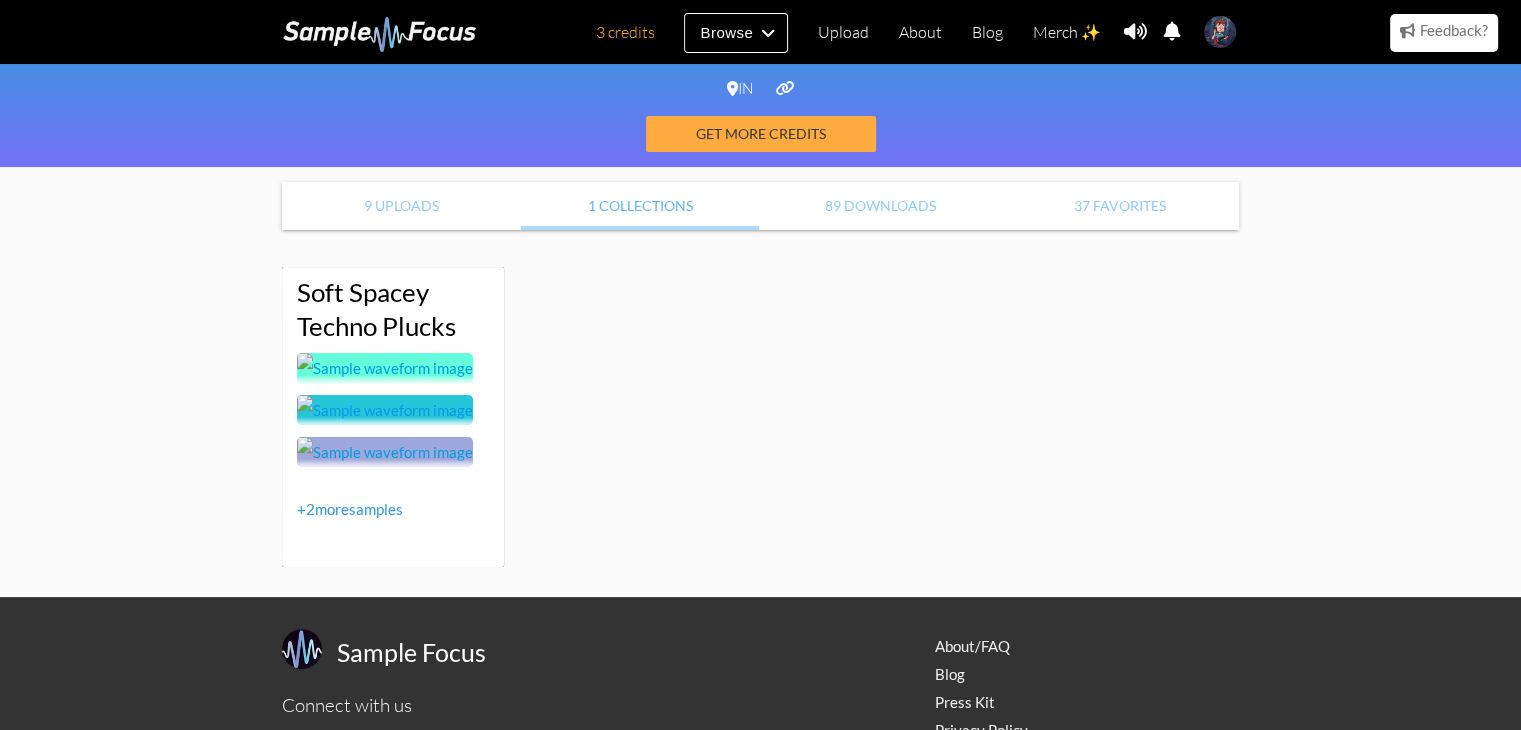 click on "Soft Spacey Techno Plucks" at bounding box center [376, 309] 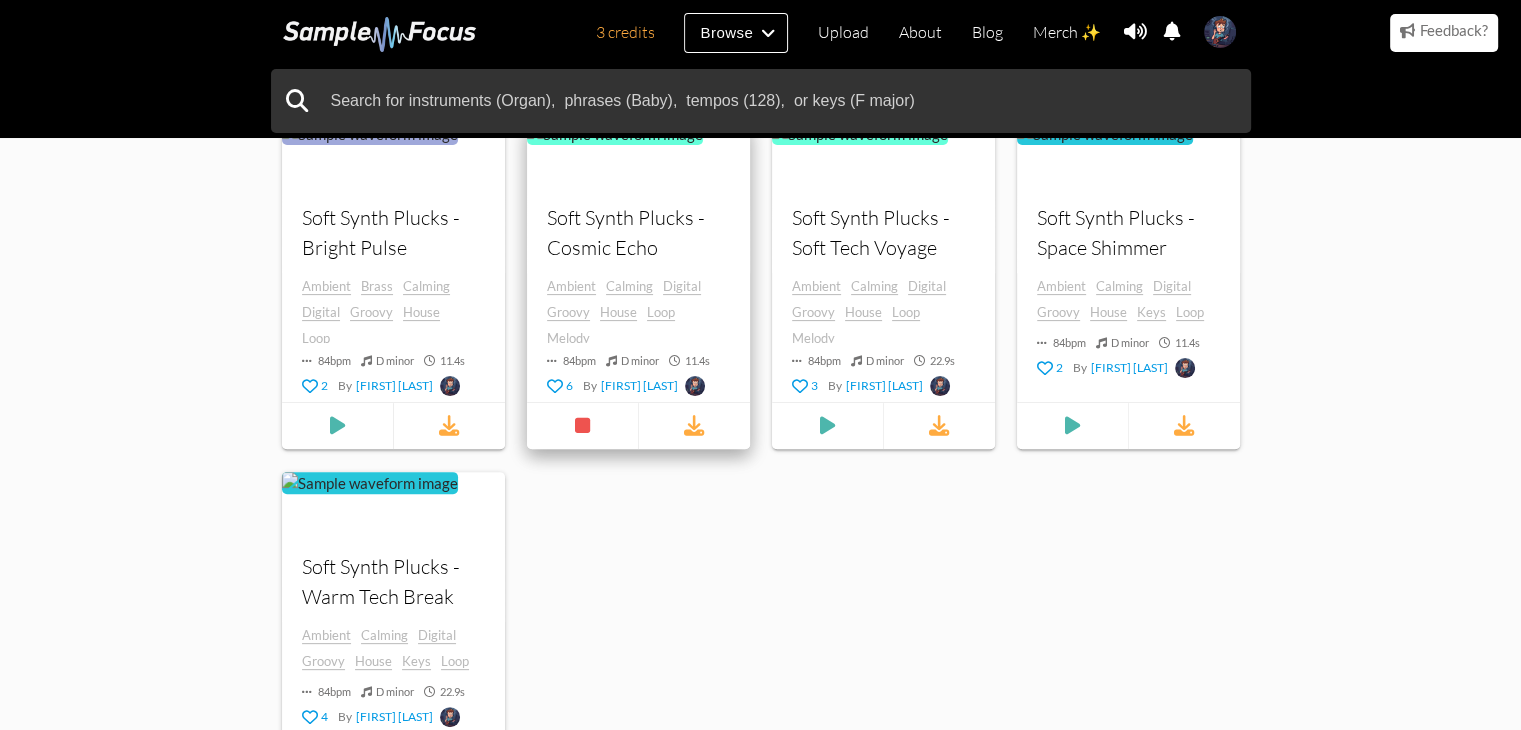 scroll, scrollTop: 563, scrollLeft: 0, axis: vertical 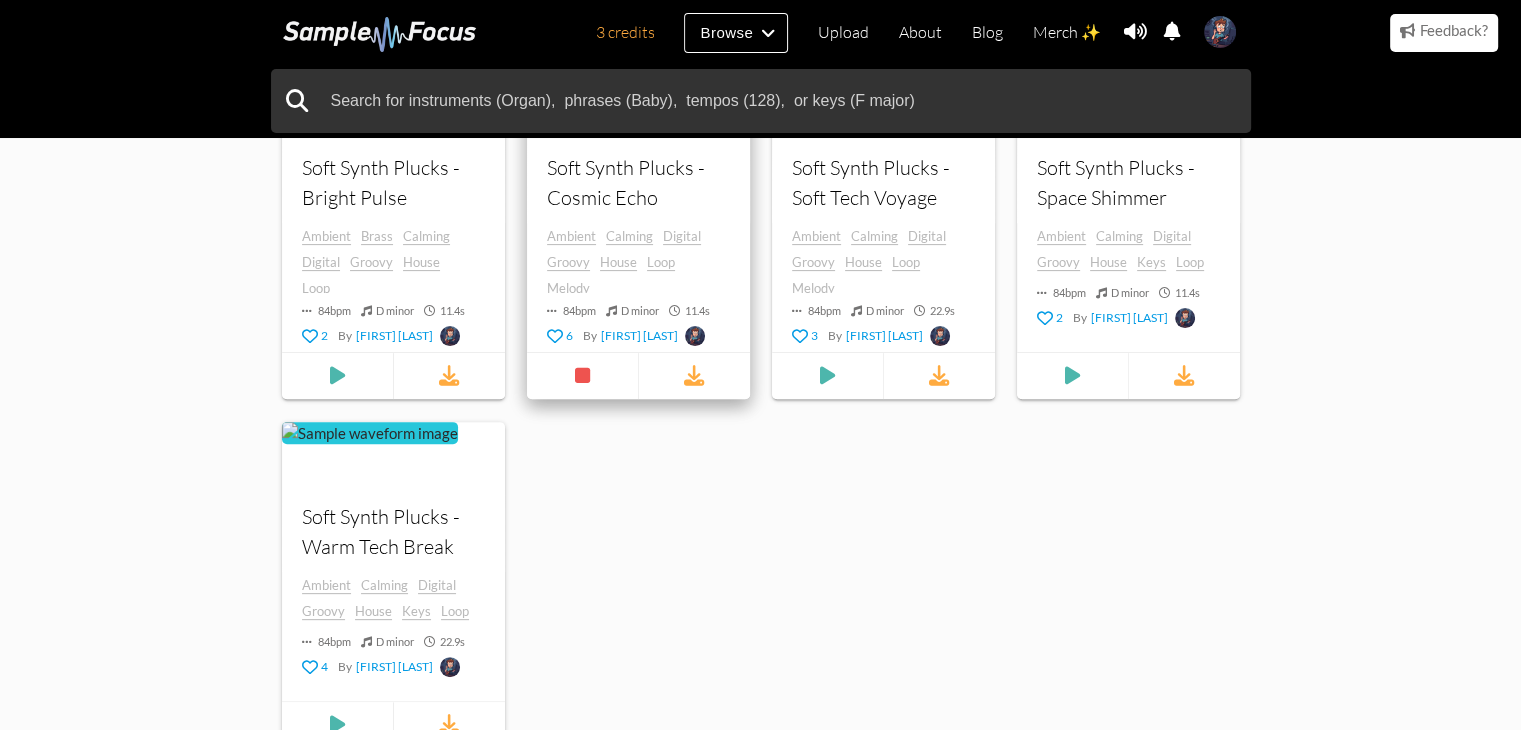 click at bounding box center (527, 148) 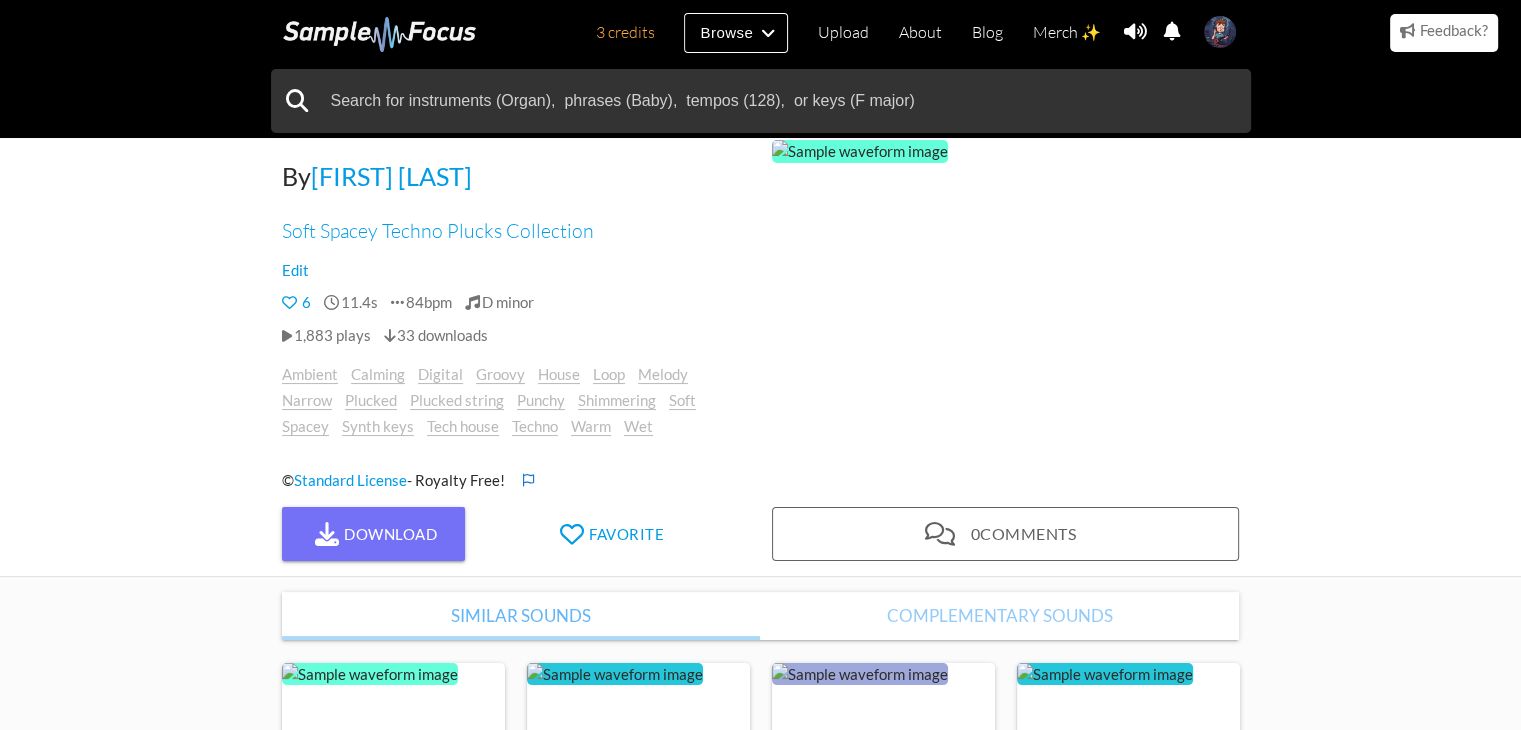 scroll, scrollTop: 200, scrollLeft: 0, axis: vertical 